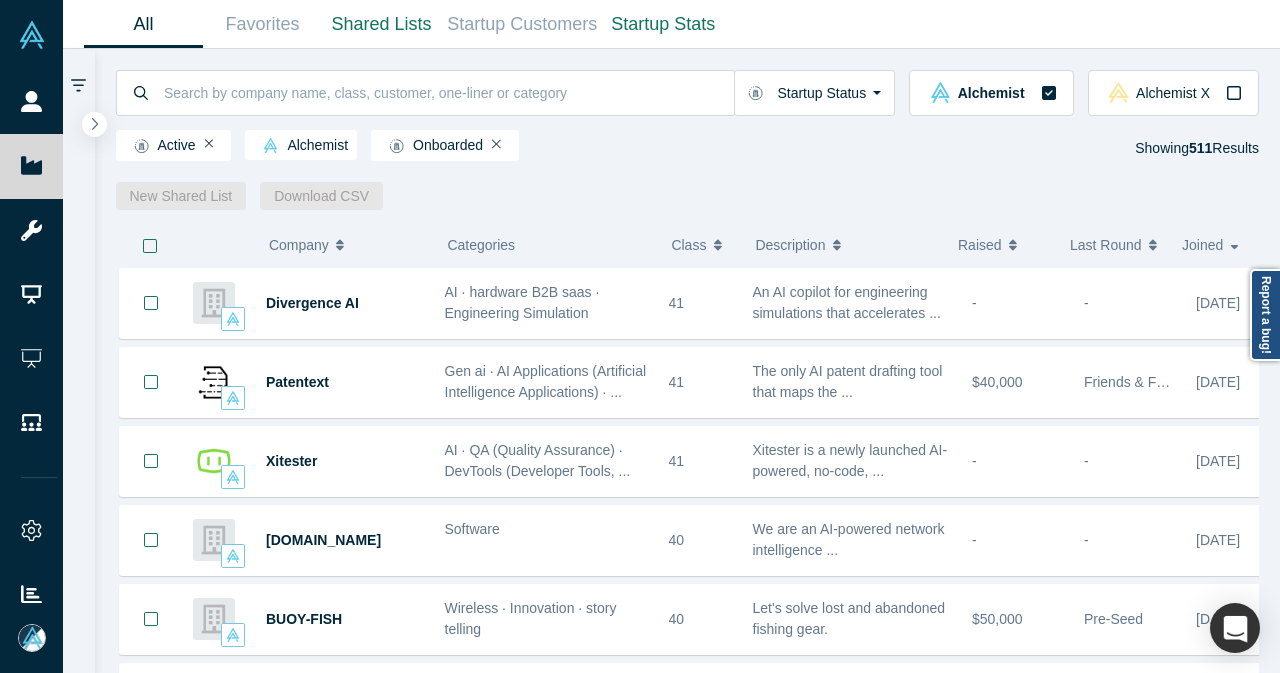 scroll, scrollTop: 0, scrollLeft: 0, axis: both 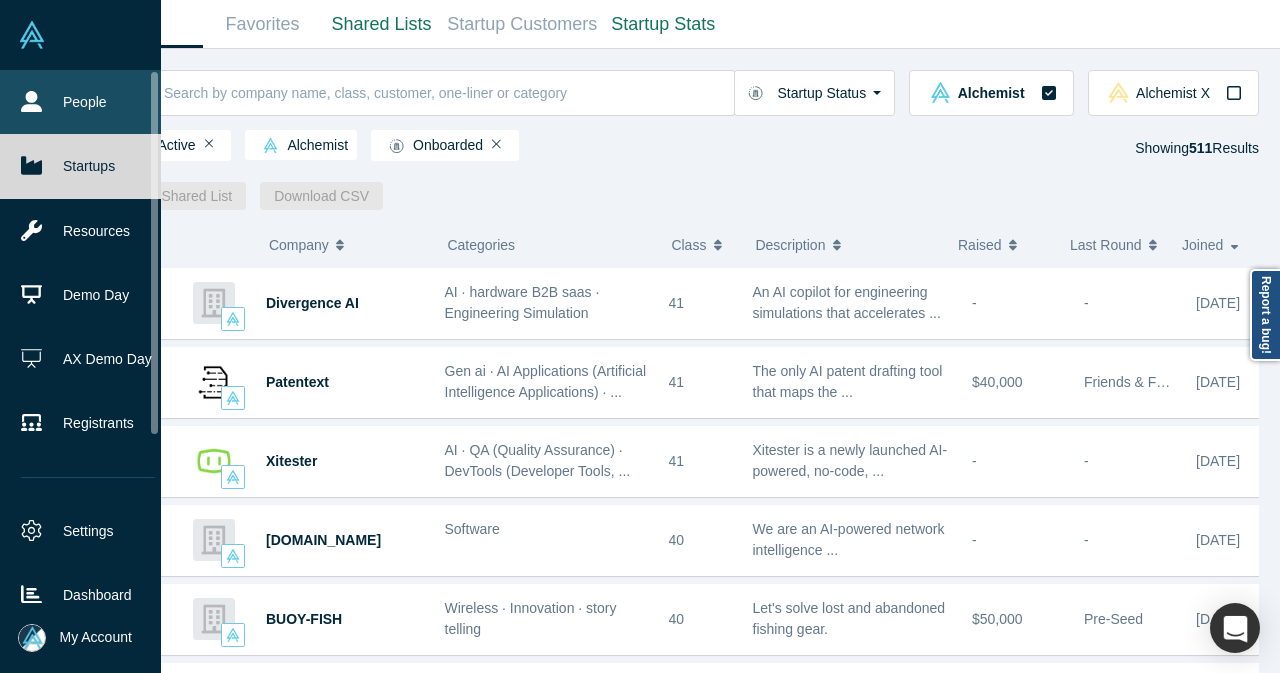click on "People" at bounding box center [88, 102] 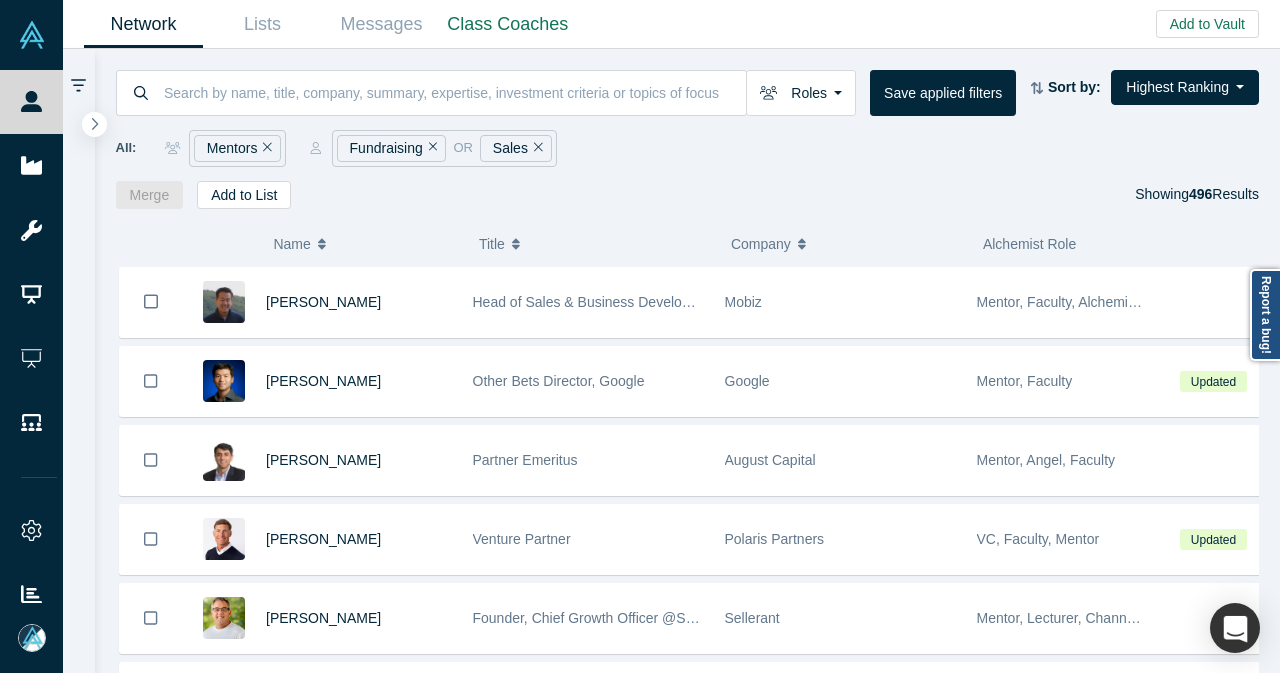 click 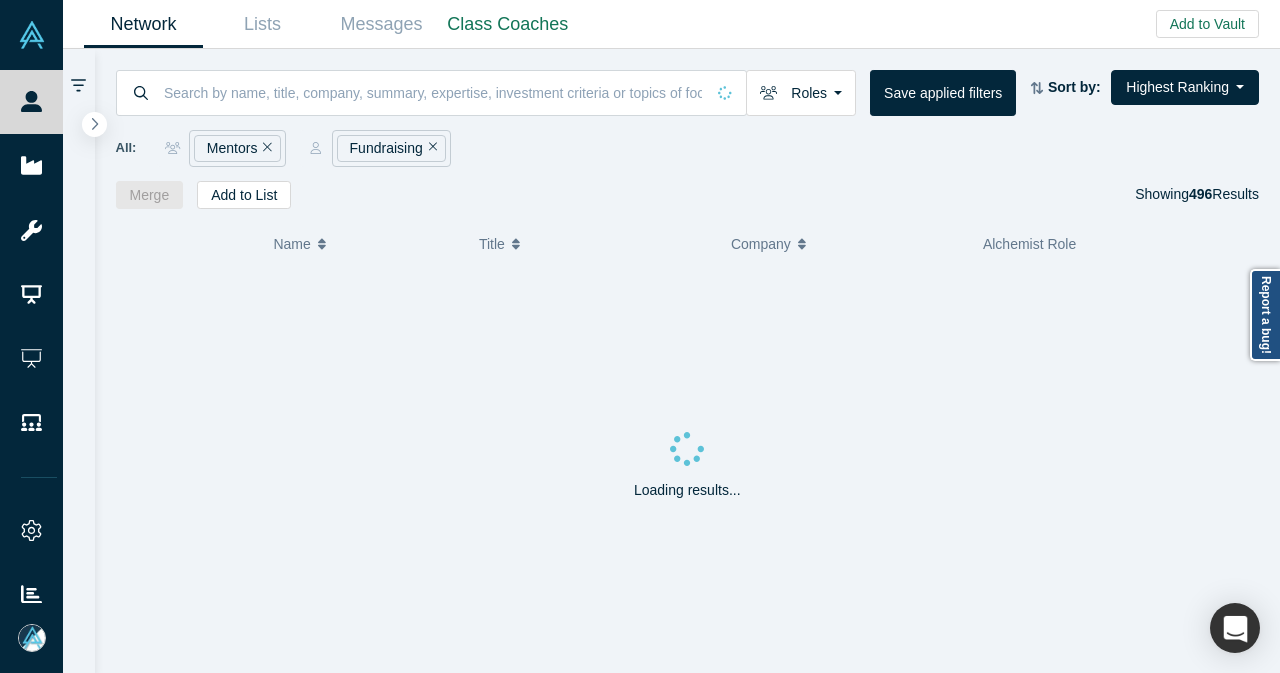 click 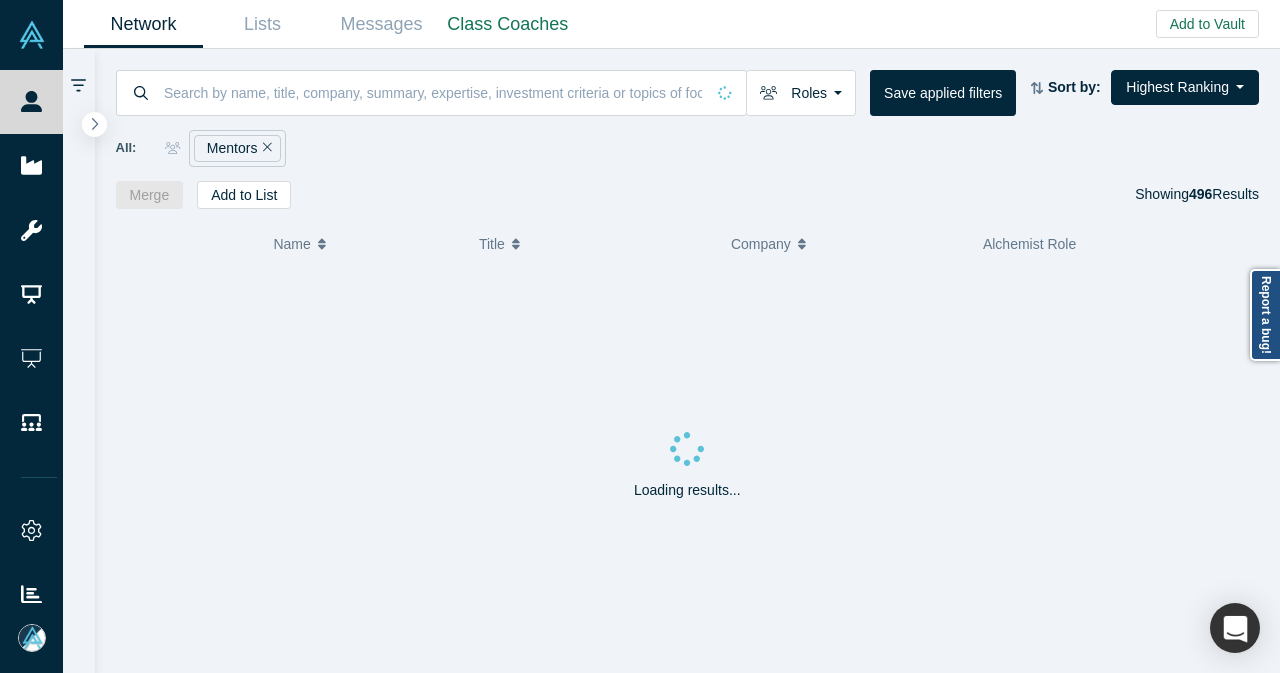 click 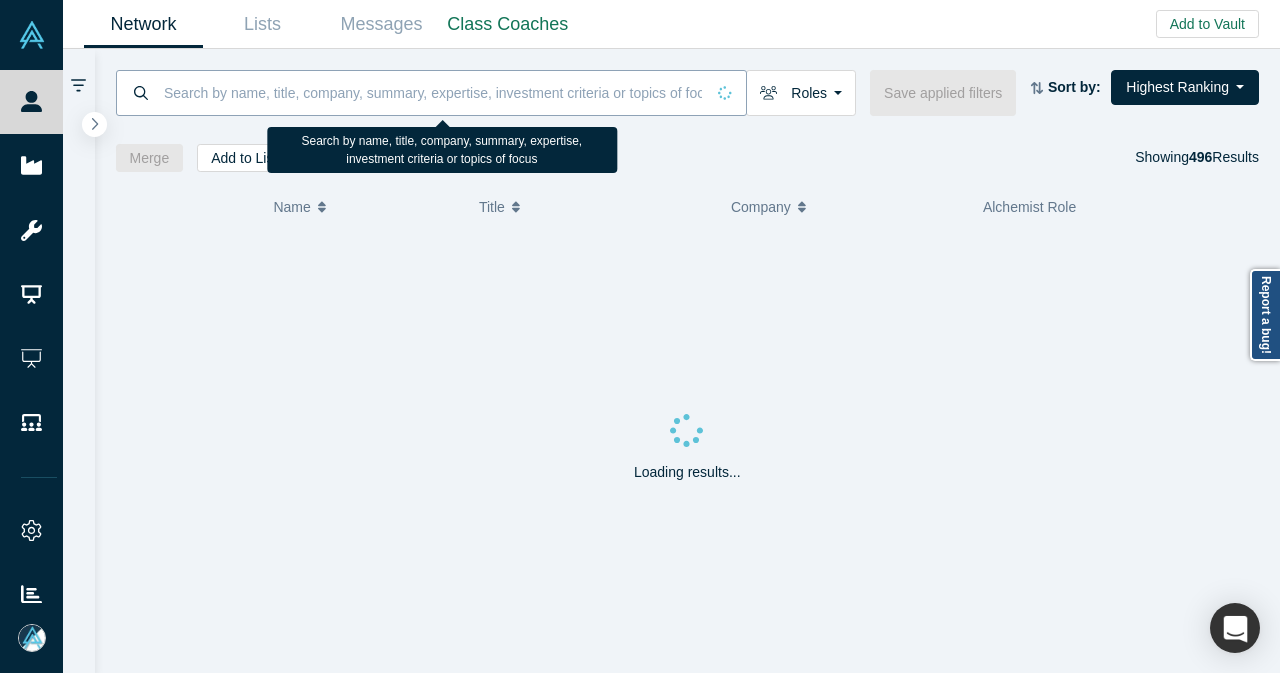 click at bounding box center (433, 92) 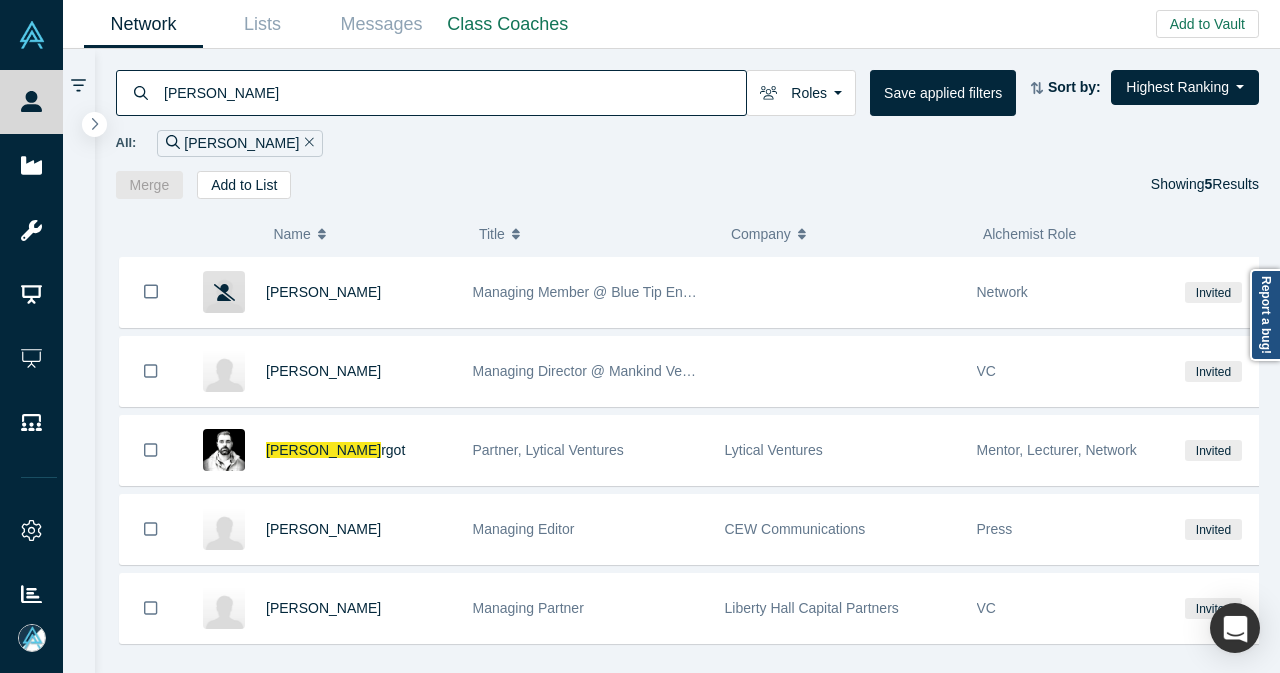 type on "[PERSON_NAME]" 